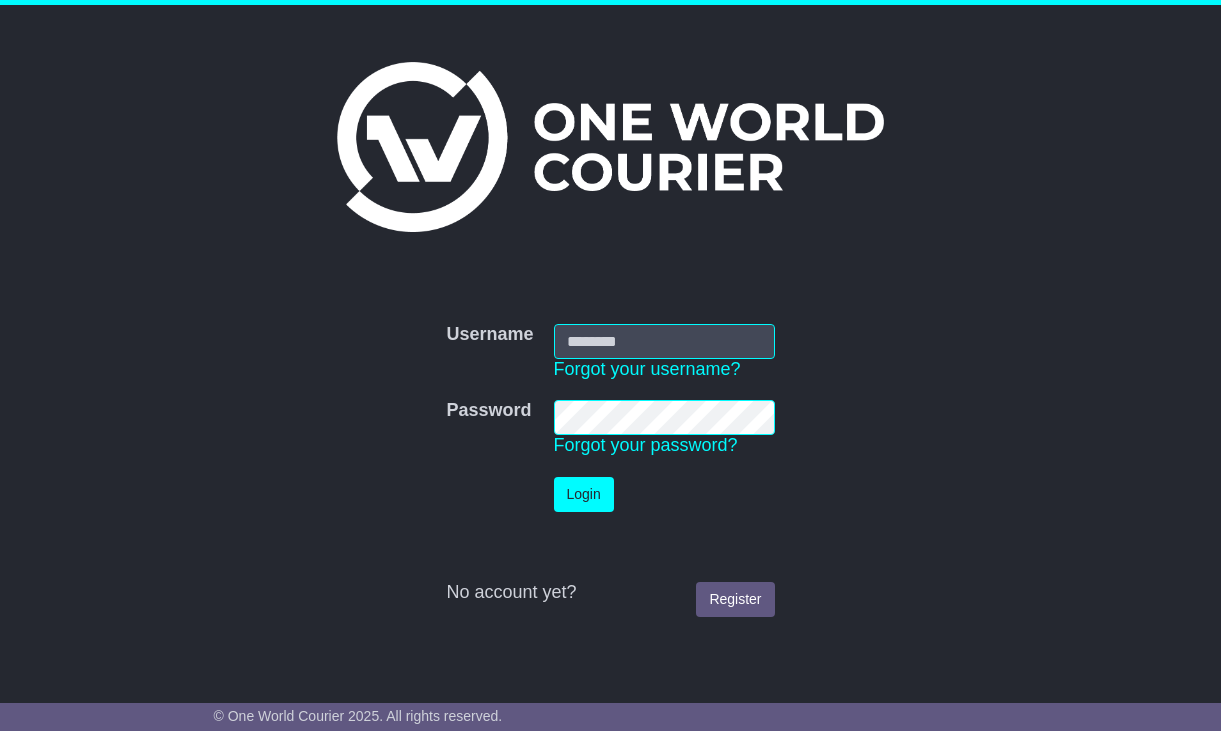scroll, scrollTop: 0, scrollLeft: 0, axis: both 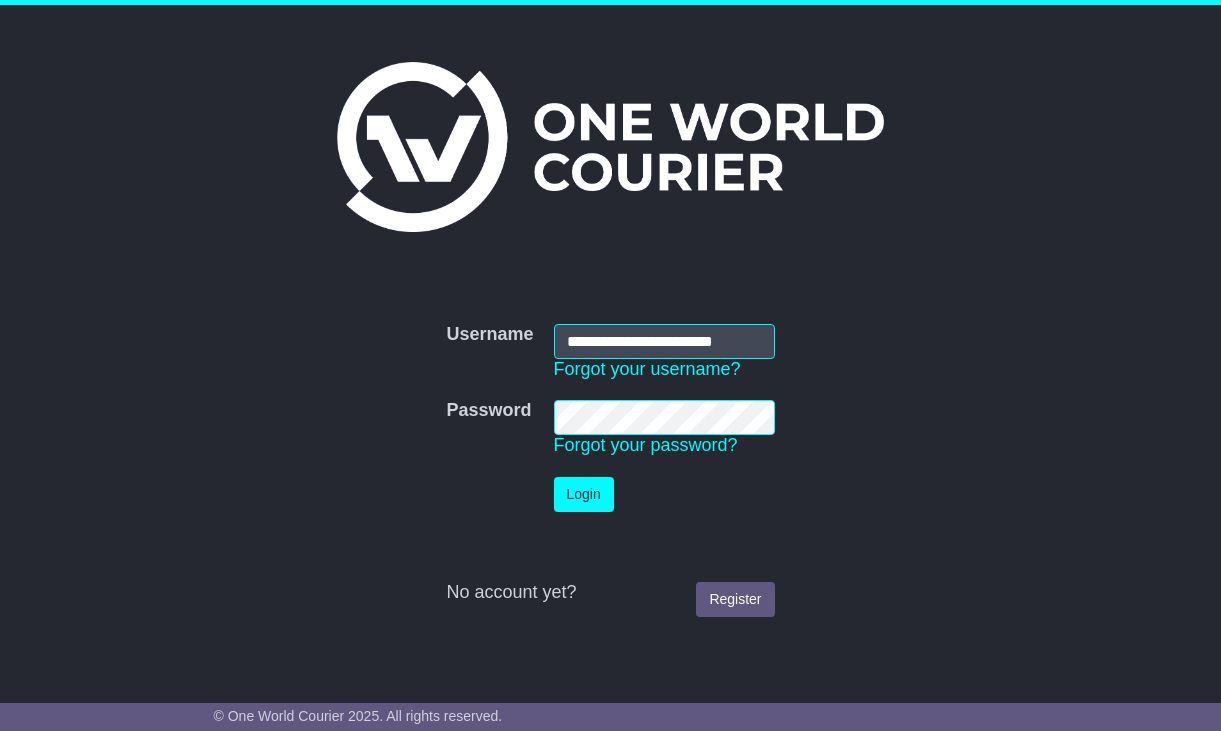click on "Login" at bounding box center [584, 494] 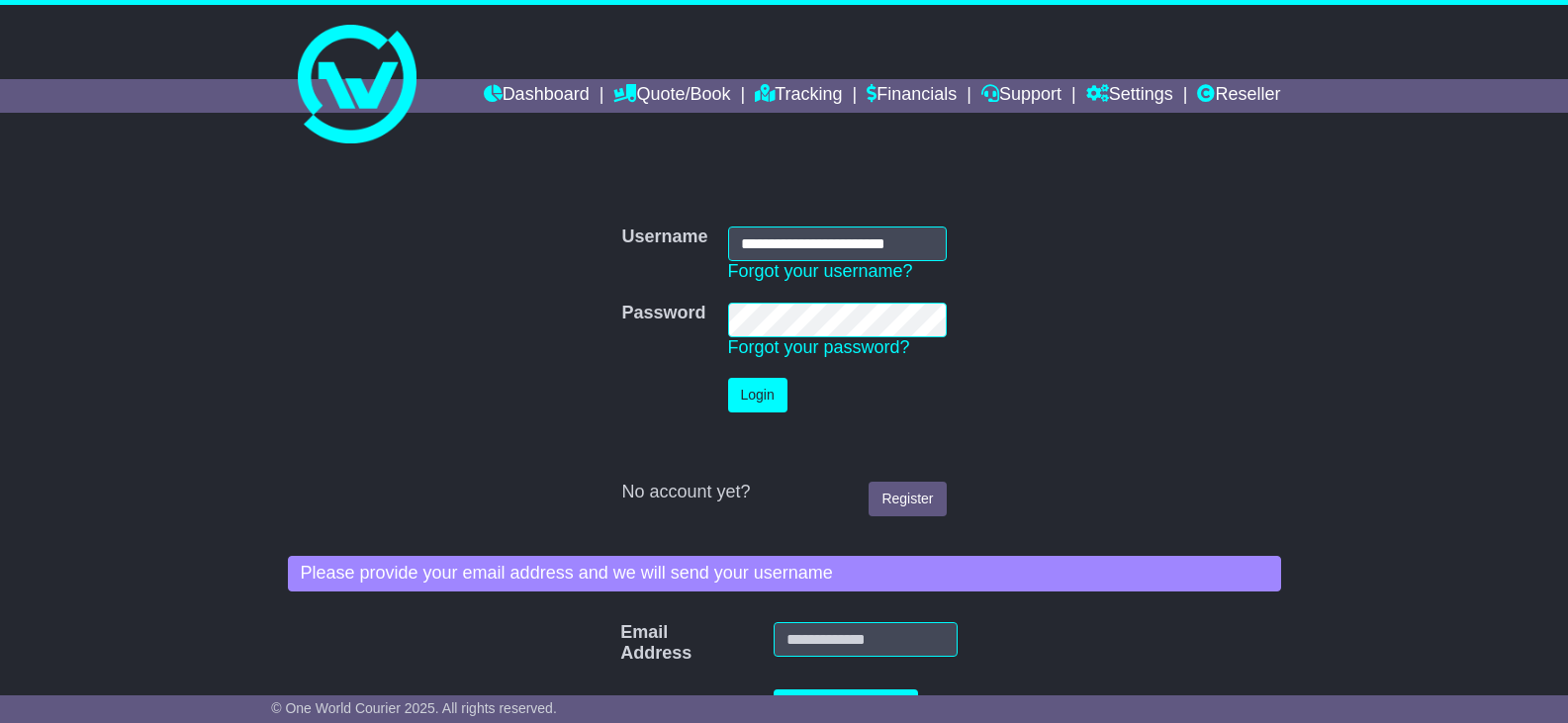 scroll, scrollTop: 0, scrollLeft: 0, axis: both 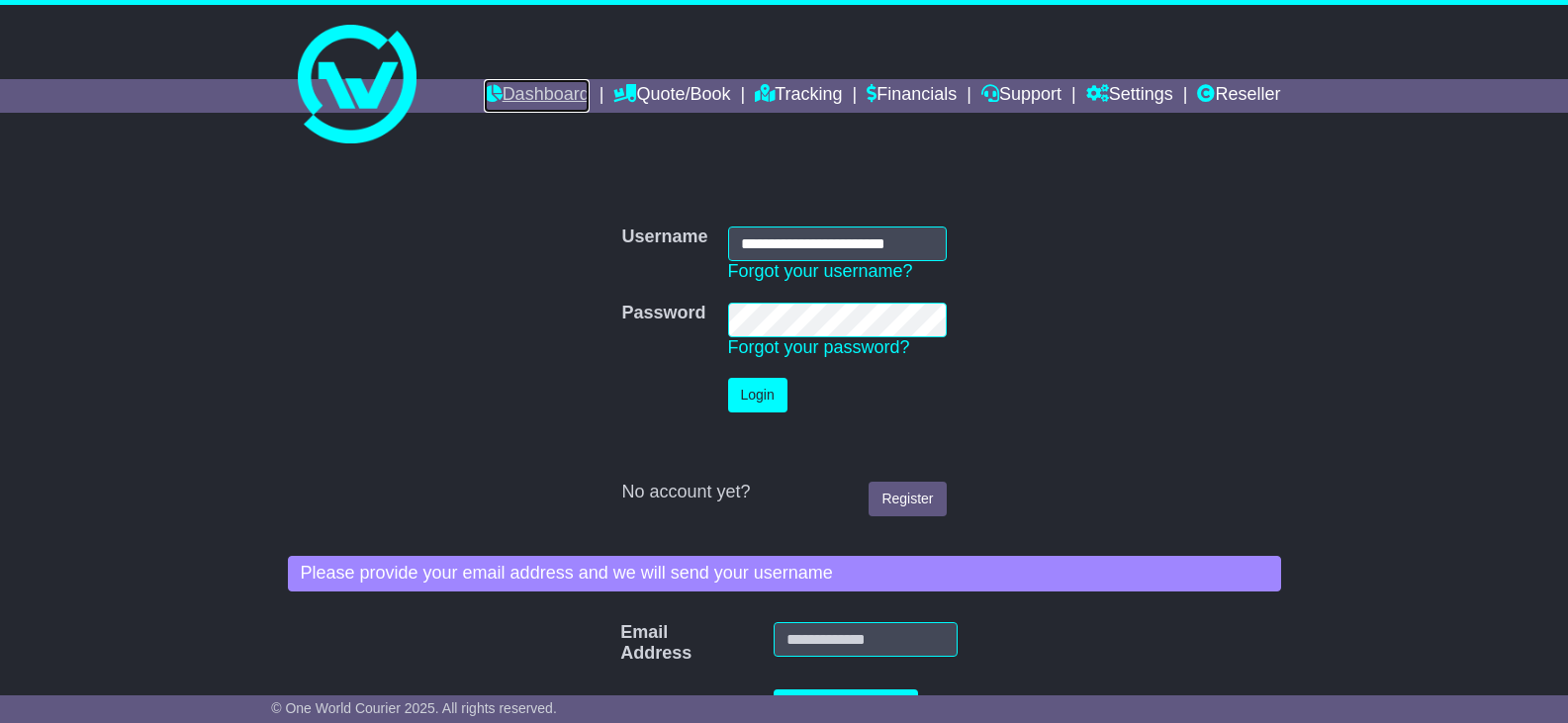 click on "Dashboard" at bounding box center (536, 96) 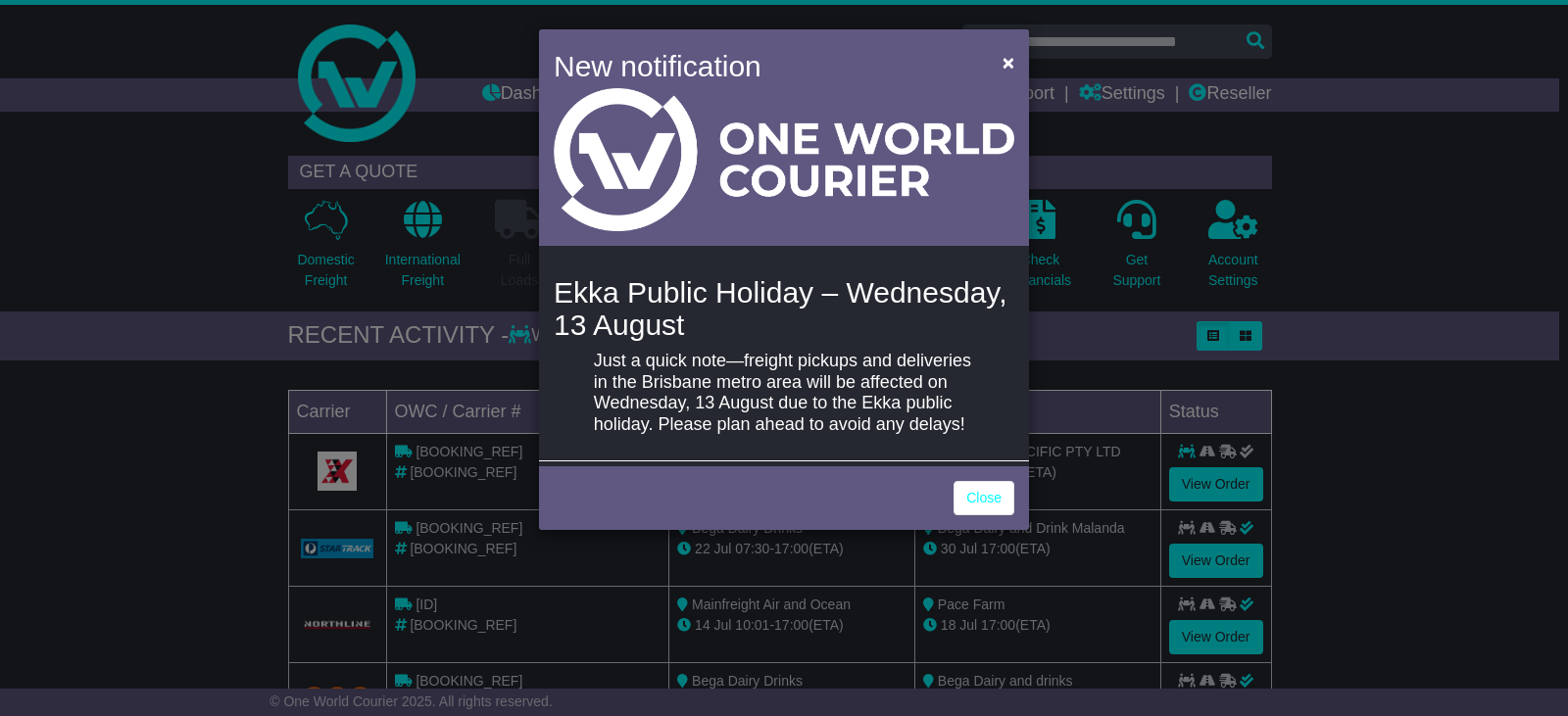 scroll, scrollTop: 0, scrollLeft: 0, axis: both 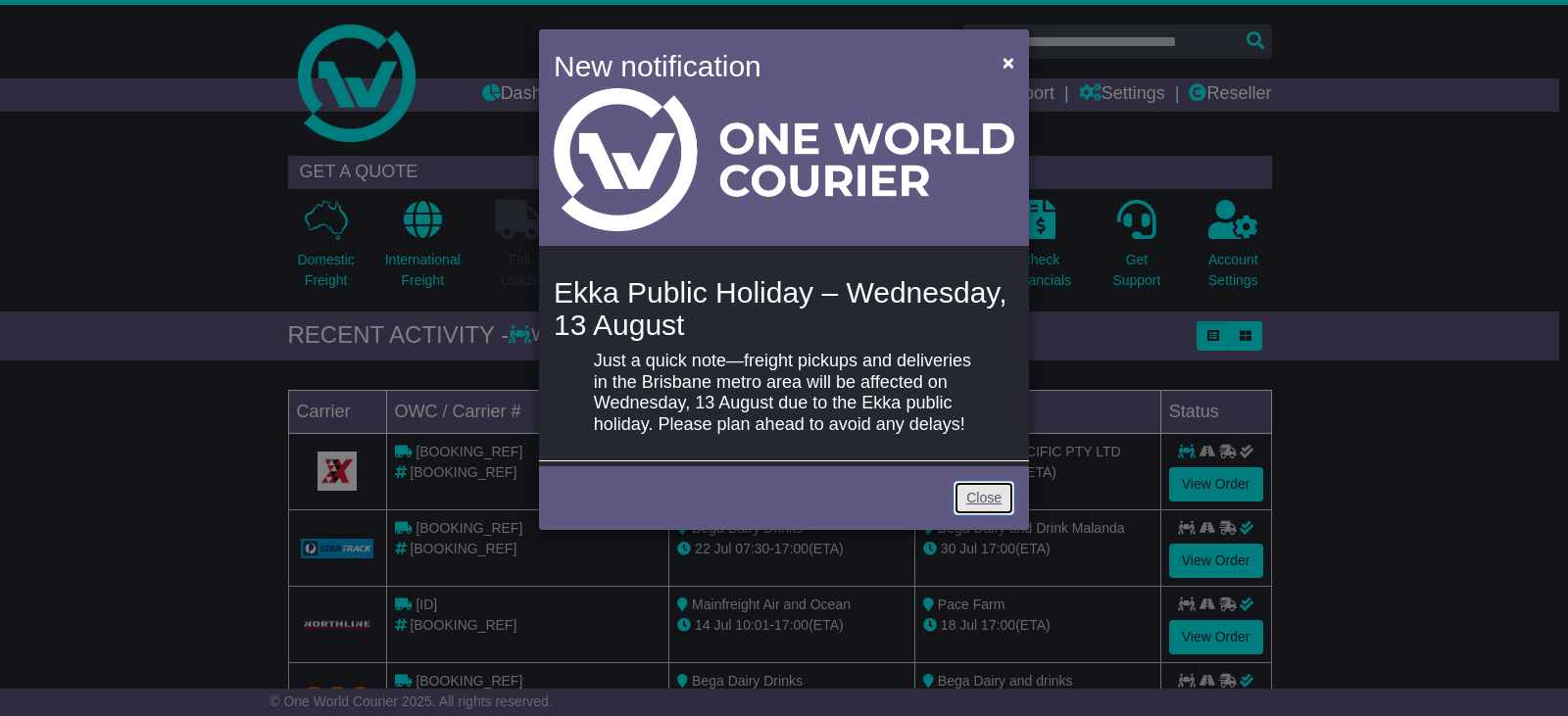 click on "Close" at bounding box center (984, 498) 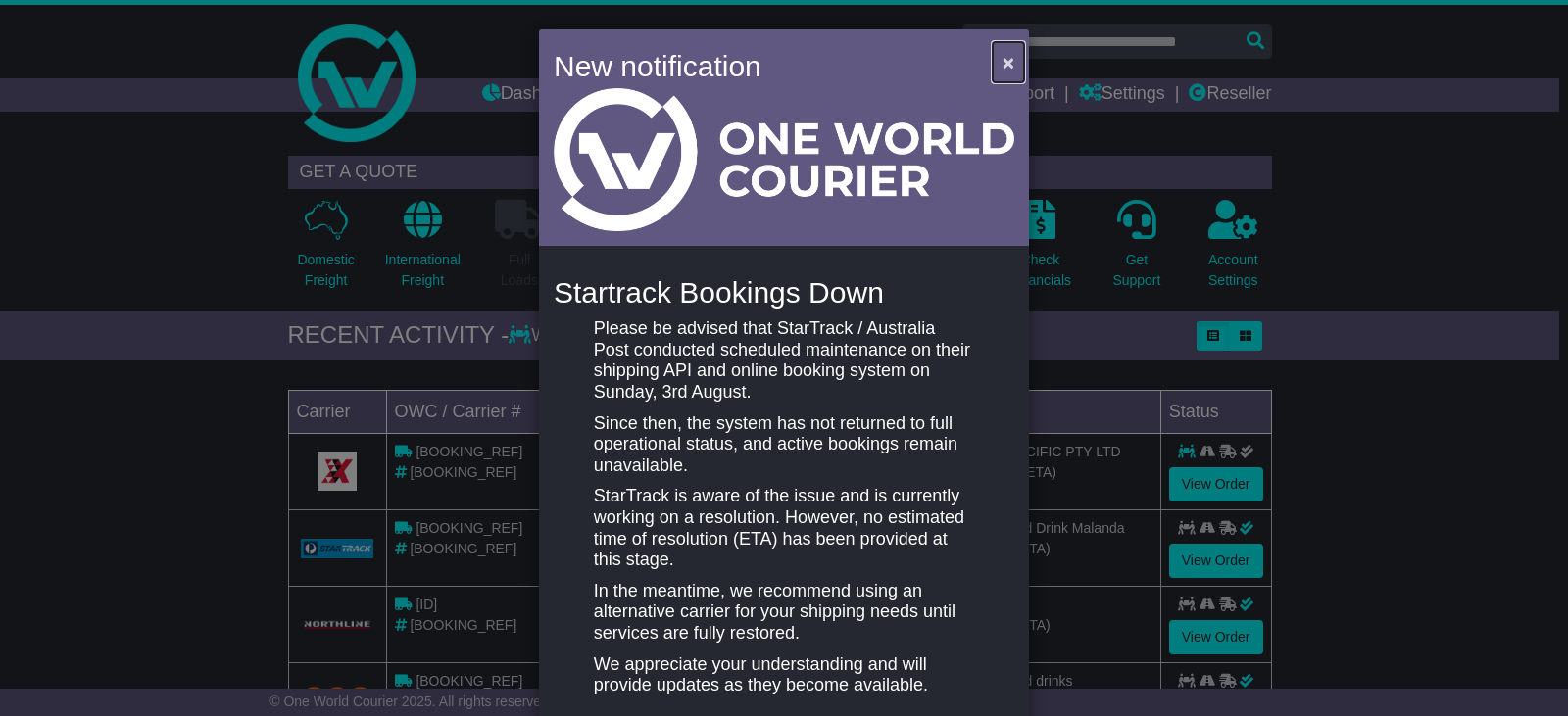 click on "×" at bounding box center (1008, 62) 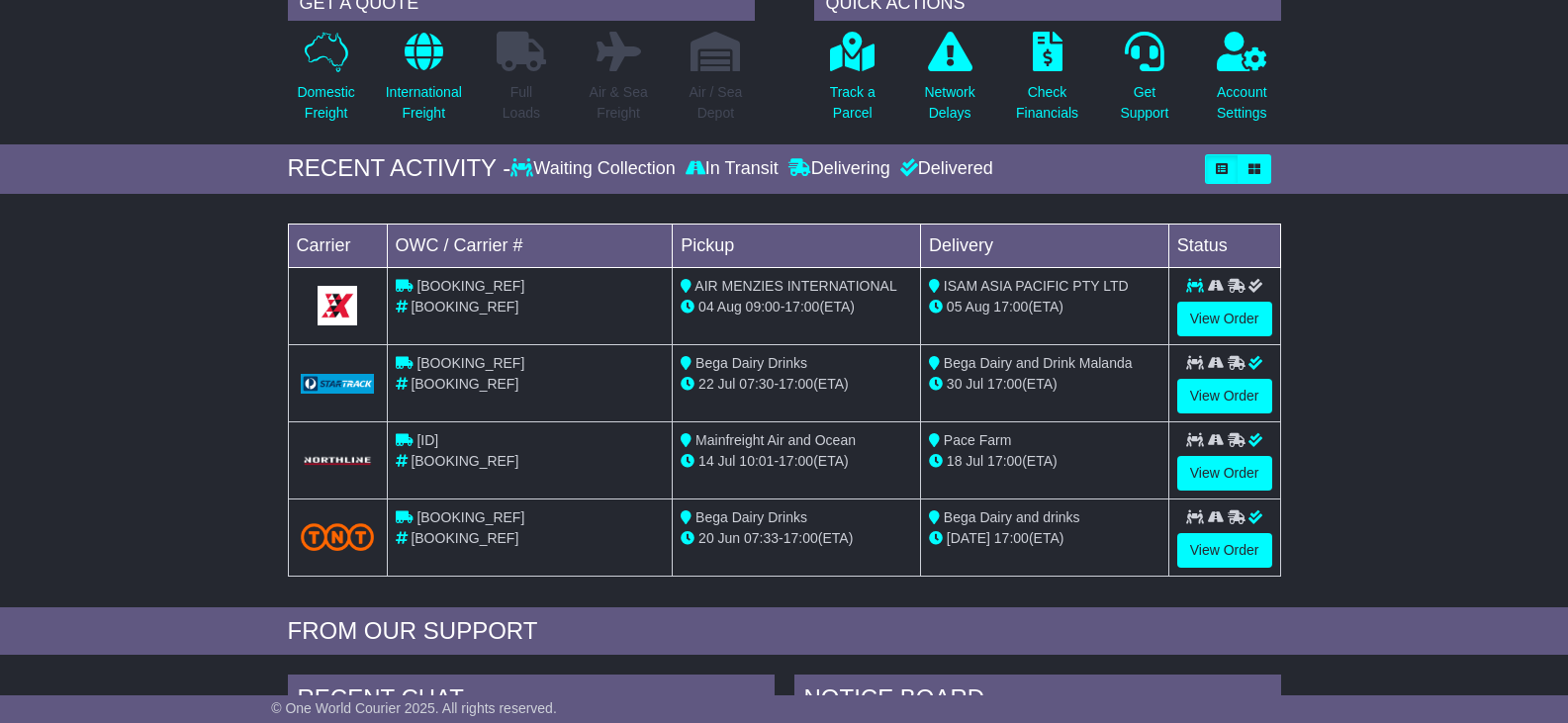 scroll, scrollTop: 198, scrollLeft: 0, axis: vertical 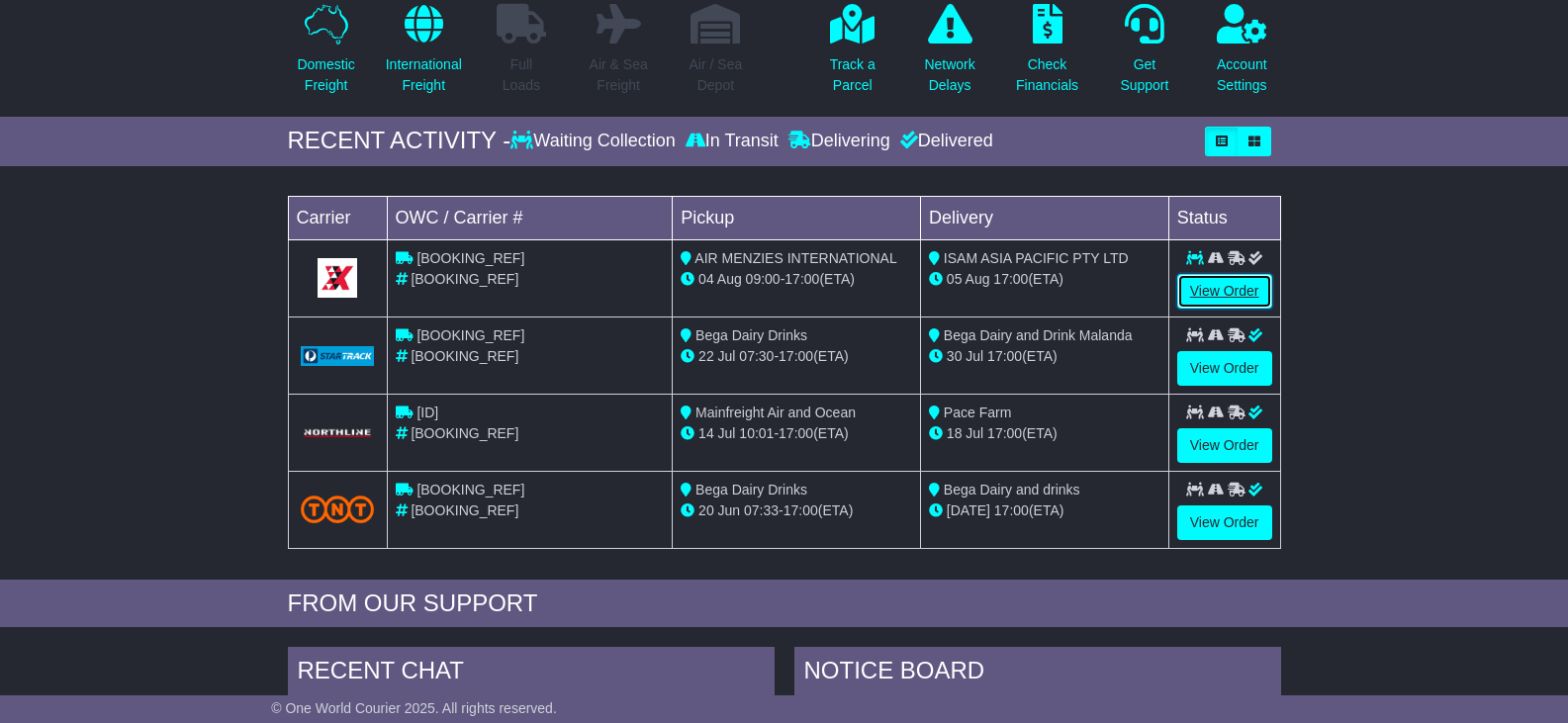 click on "View Order" at bounding box center [1225, 291] 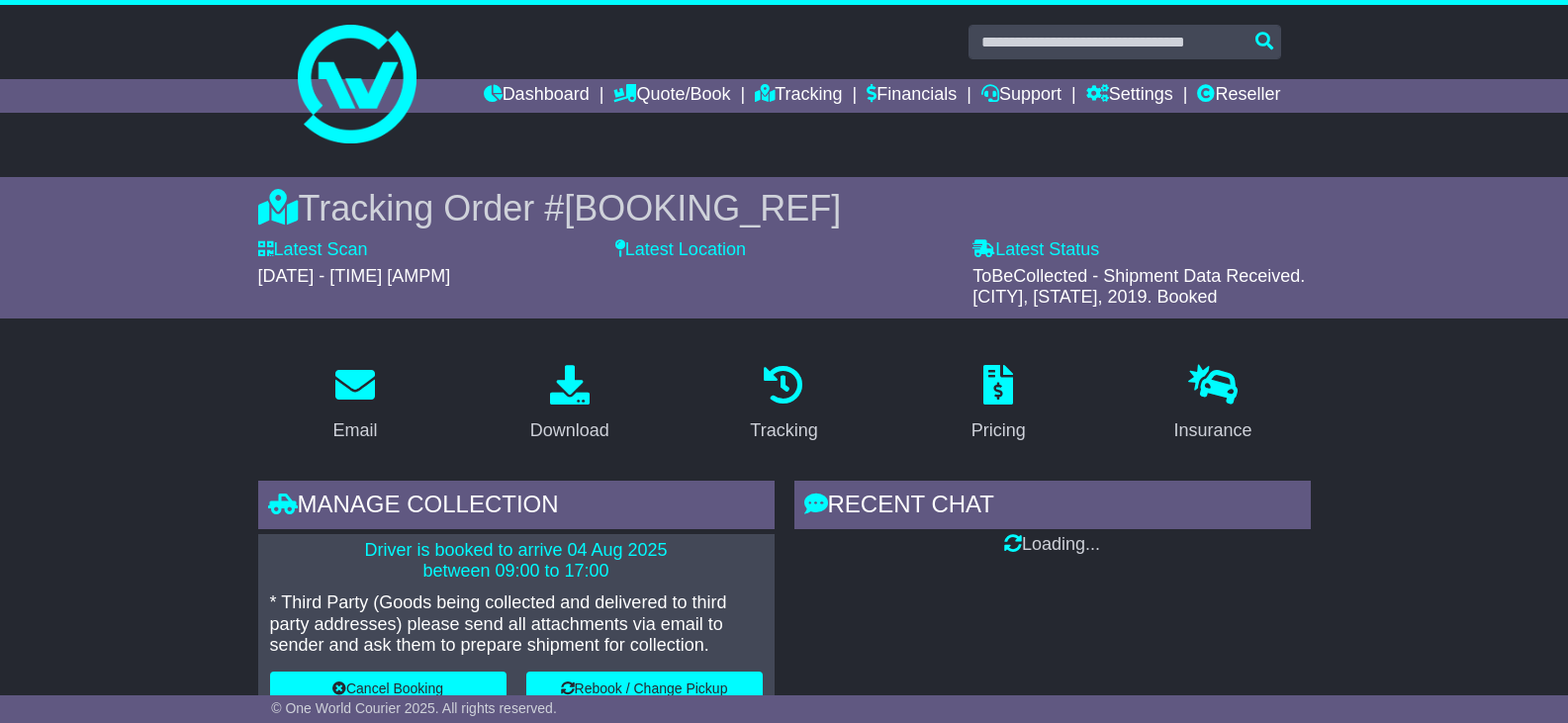 scroll, scrollTop: 0, scrollLeft: 0, axis: both 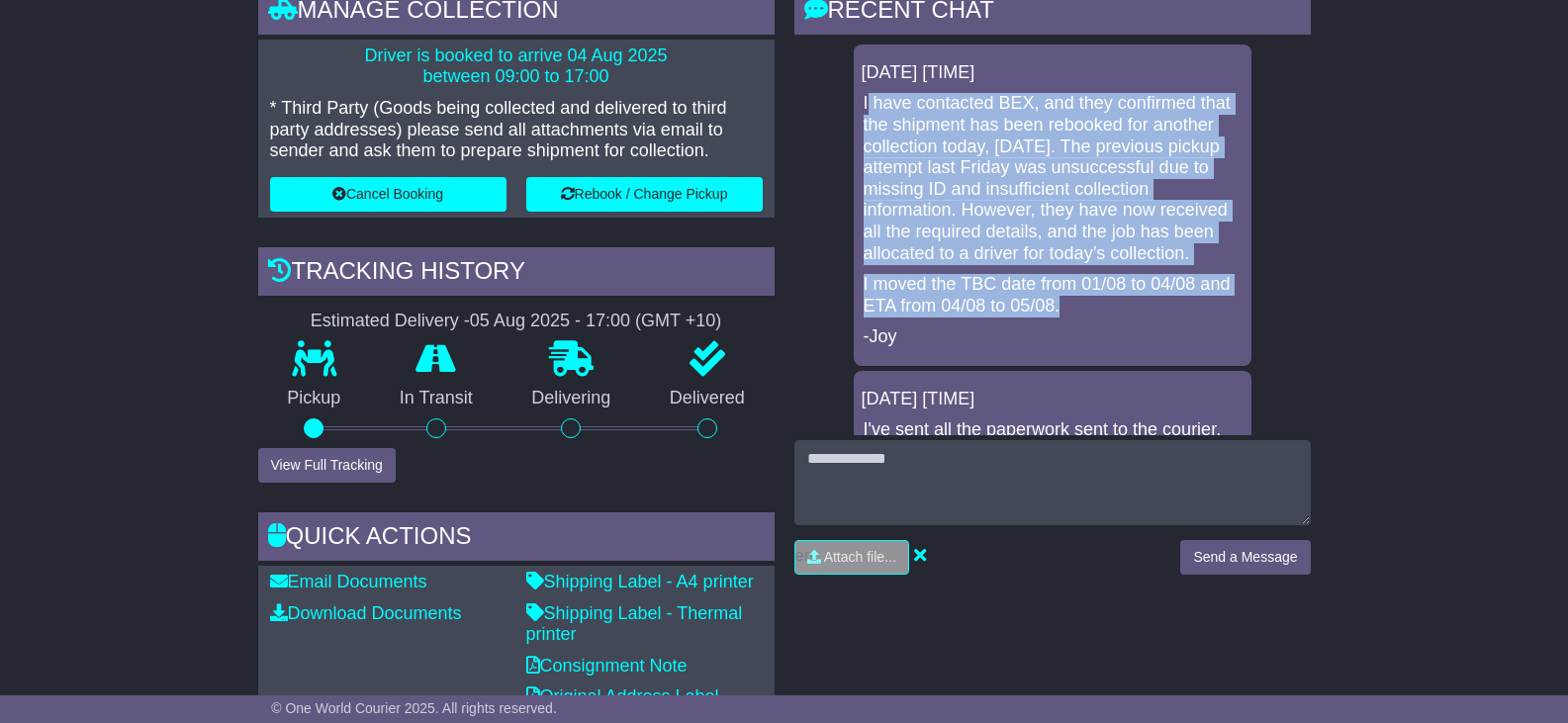 drag, startPoint x: 871, startPoint y: 93, endPoint x: 1089, endPoint y: 297, distance: 298.56323 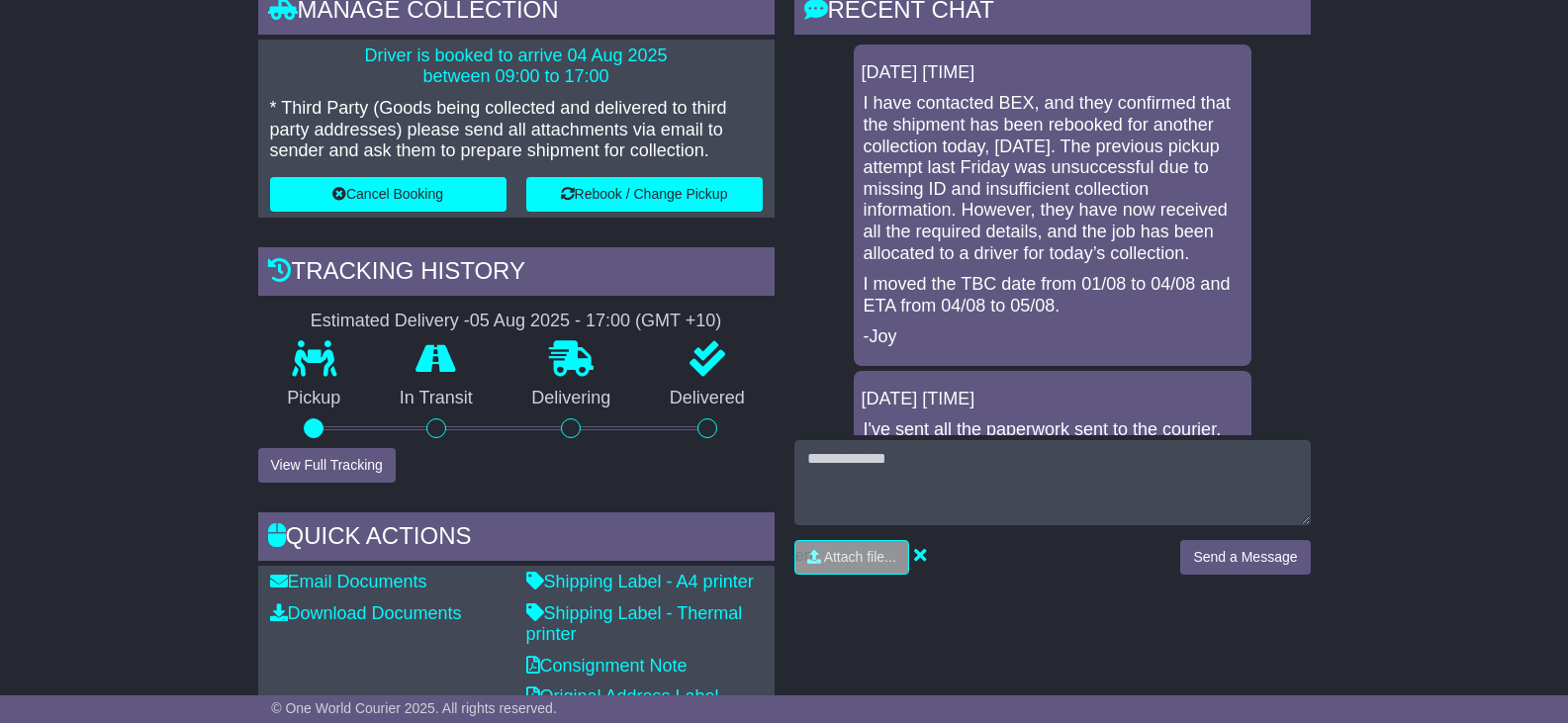click on "I have contacted BEX, and they confirmed that the shipment has been rebooked for another collection today, 04/08. The previous pickup attempt last Friday was unsuccessful due to missing ID and insufficient collection information. However, they have now received all the required details, and the job has been allocated to a driver for today’s collection.
I moved the TBC date from 01/08 to 04/08 and ETA from 04/08 to 05/08.
-Joy" at bounding box center [1053, 221] 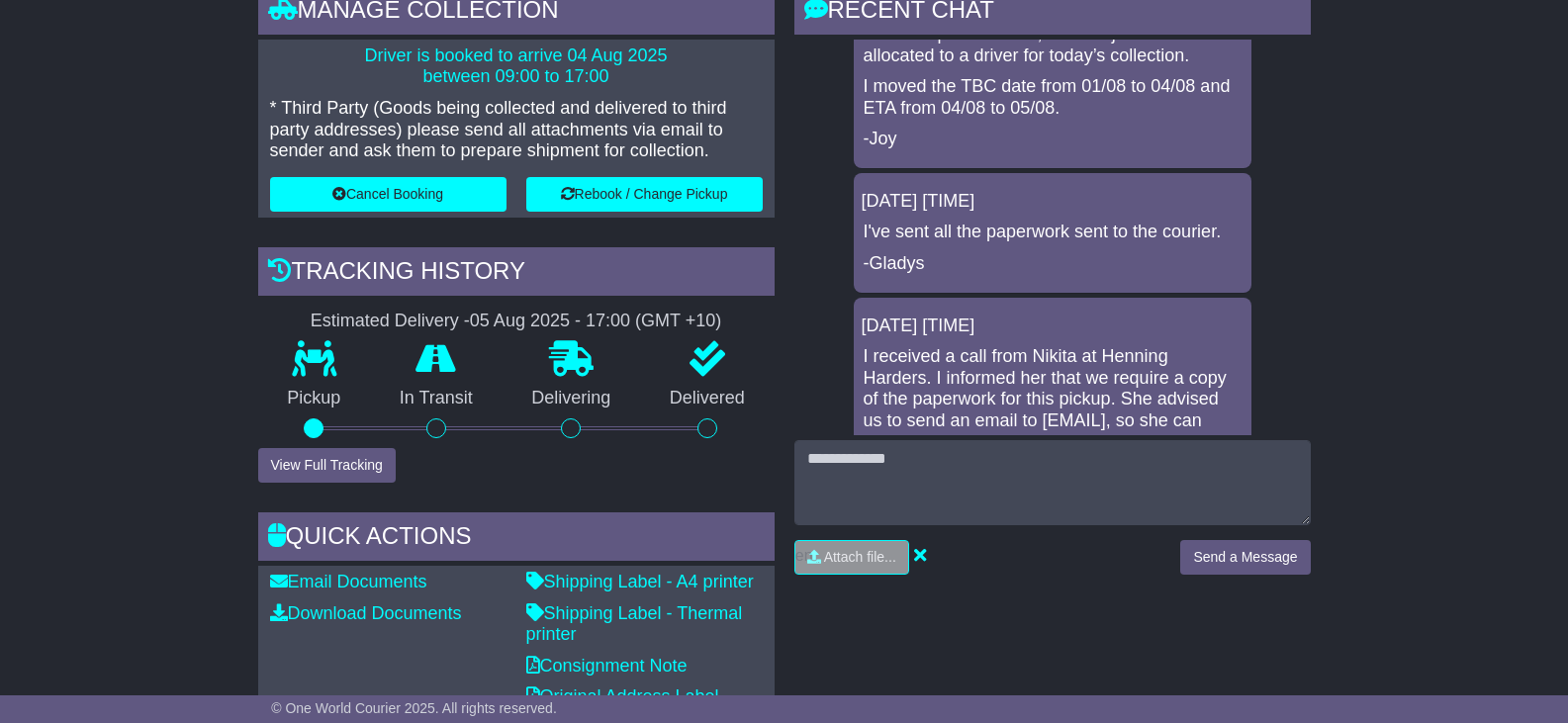 scroll, scrollTop: 297, scrollLeft: 0, axis: vertical 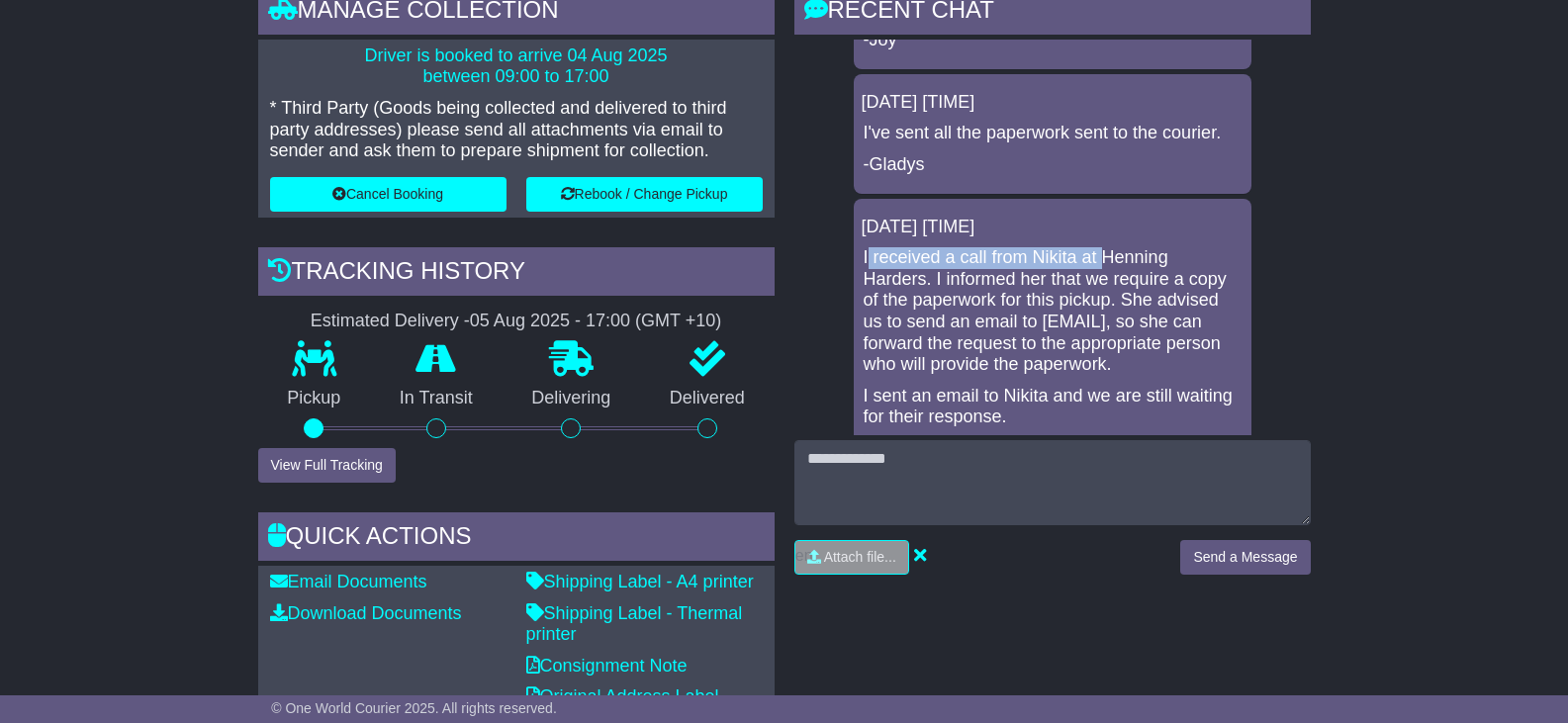 drag, startPoint x: 871, startPoint y: 251, endPoint x: 1100, endPoint y: 257, distance: 229.07859 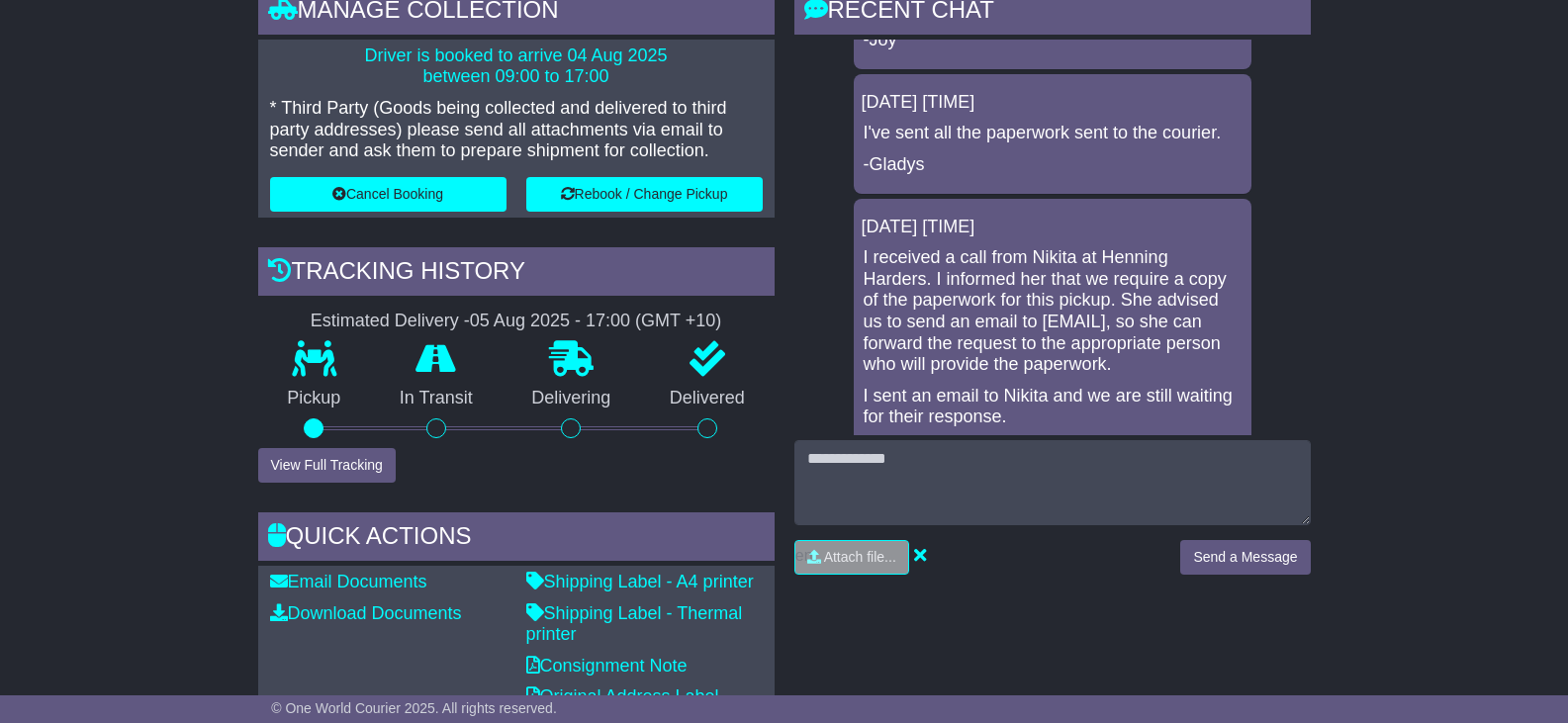 click on "I received a call from Nikita at Henning Harders. I informed her that we require a copy of the paperwork for this pickup. She advised us to send an email to [EMAIL], so she can forward the request to the appropriate person who will provide the paperwork." at bounding box center [1053, 312] 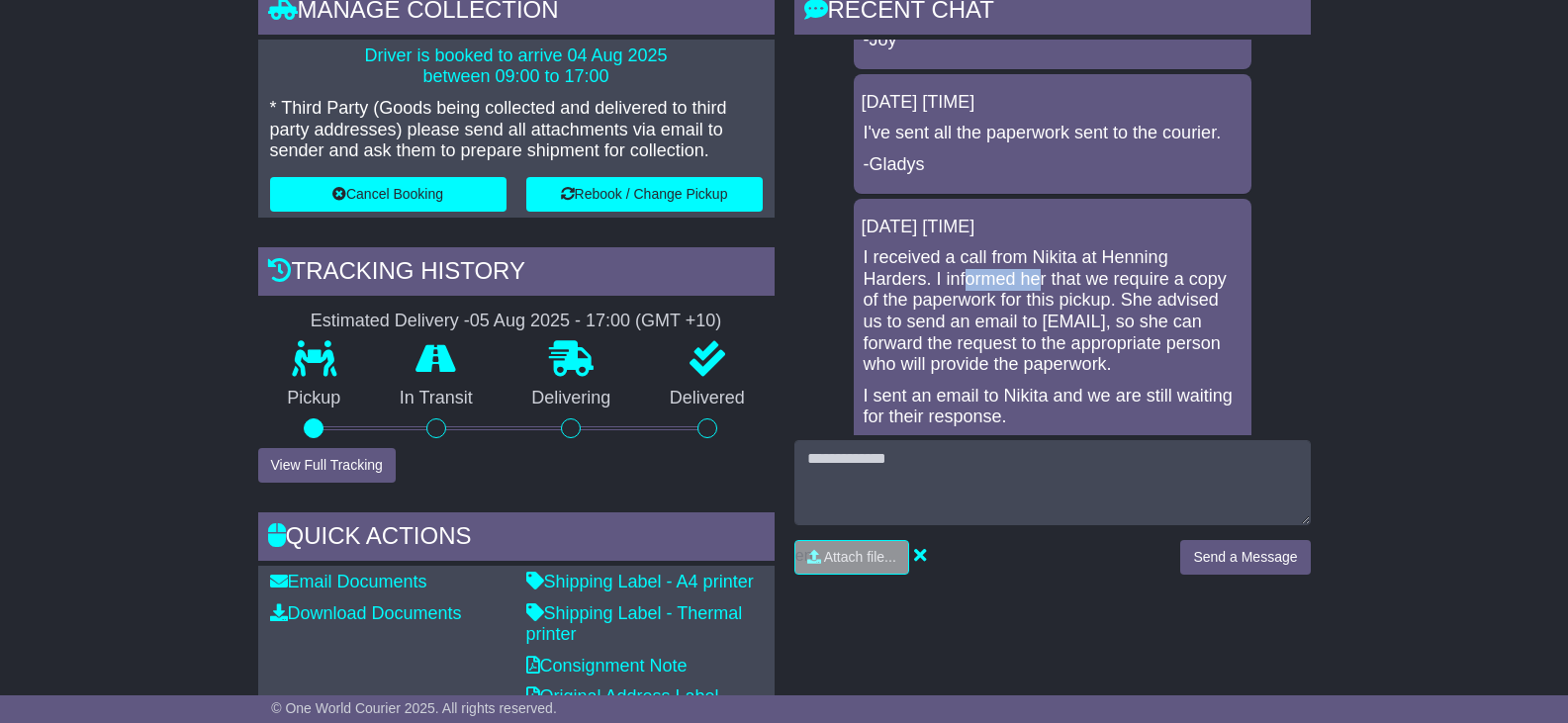 drag, startPoint x: 967, startPoint y: 279, endPoint x: 1050, endPoint y: 277, distance: 83.0241 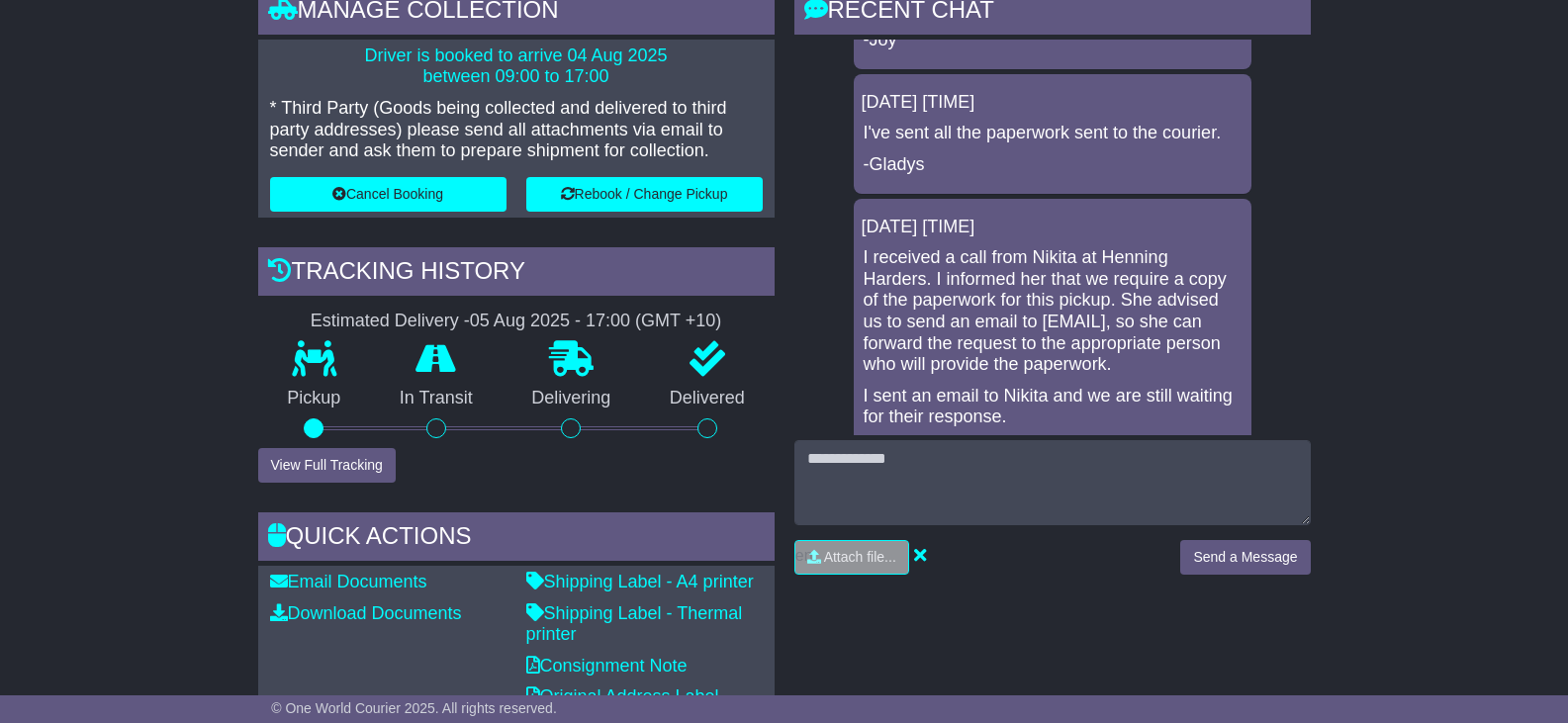 click on "I received a call from Nikita at Henning Harders. I informed her that we require a copy of the paperwork for this pickup. She advised us to send an email to [EMAIL], so she can forward the request to the appropriate person who will provide the paperwork." at bounding box center (1053, 312) 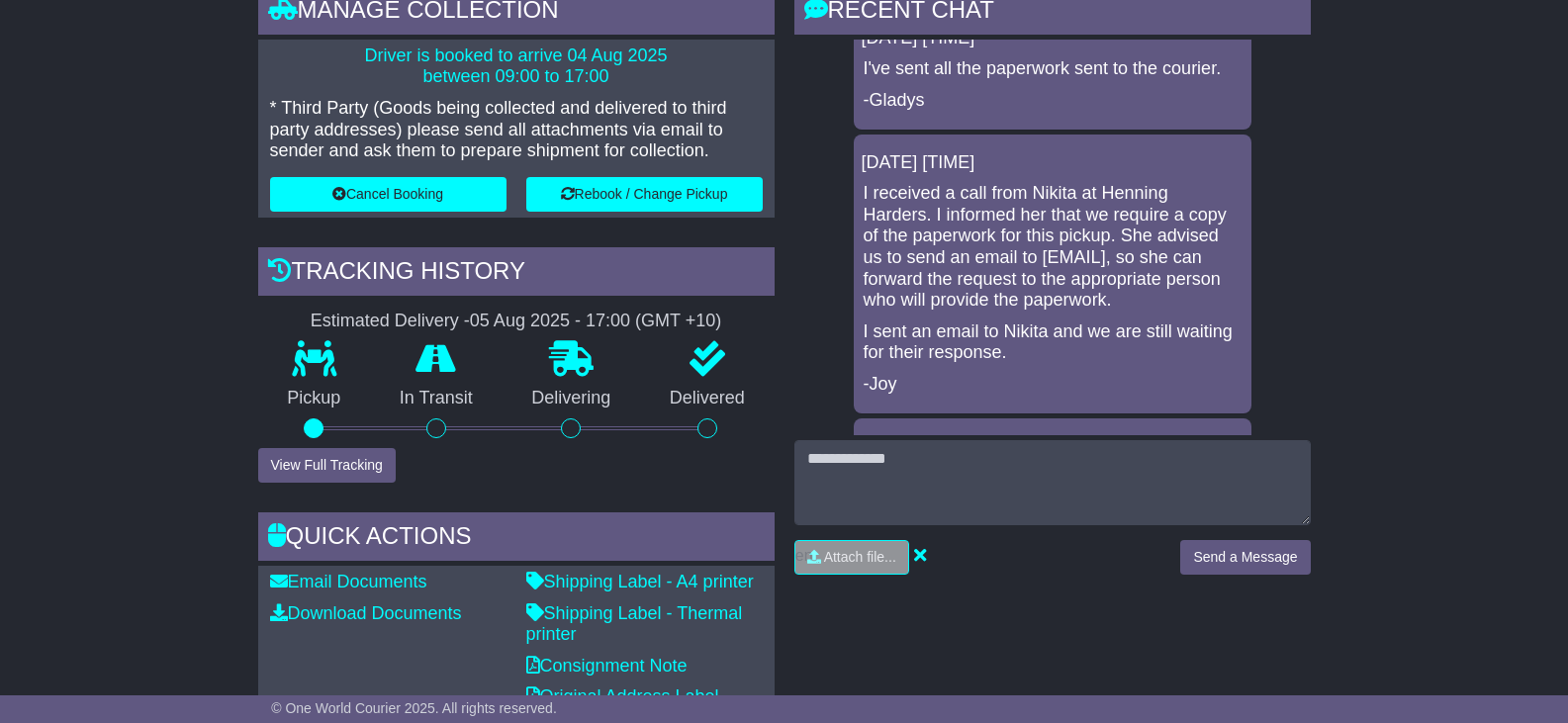 scroll, scrollTop: 396, scrollLeft: 0, axis: vertical 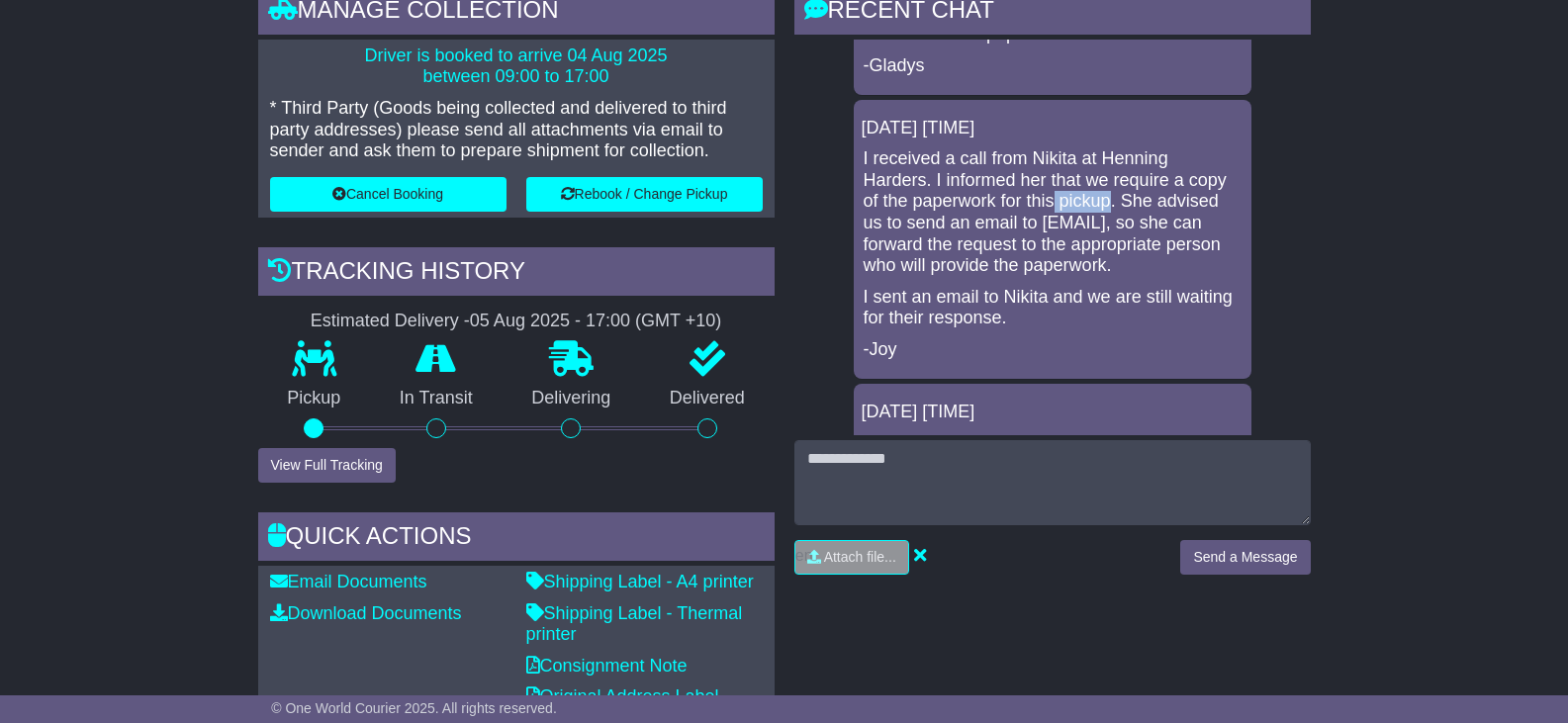 drag, startPoint x: 1054, startPoint y: 209, endPoint x: 1117, endPoint y: 205, distance: 63.12686 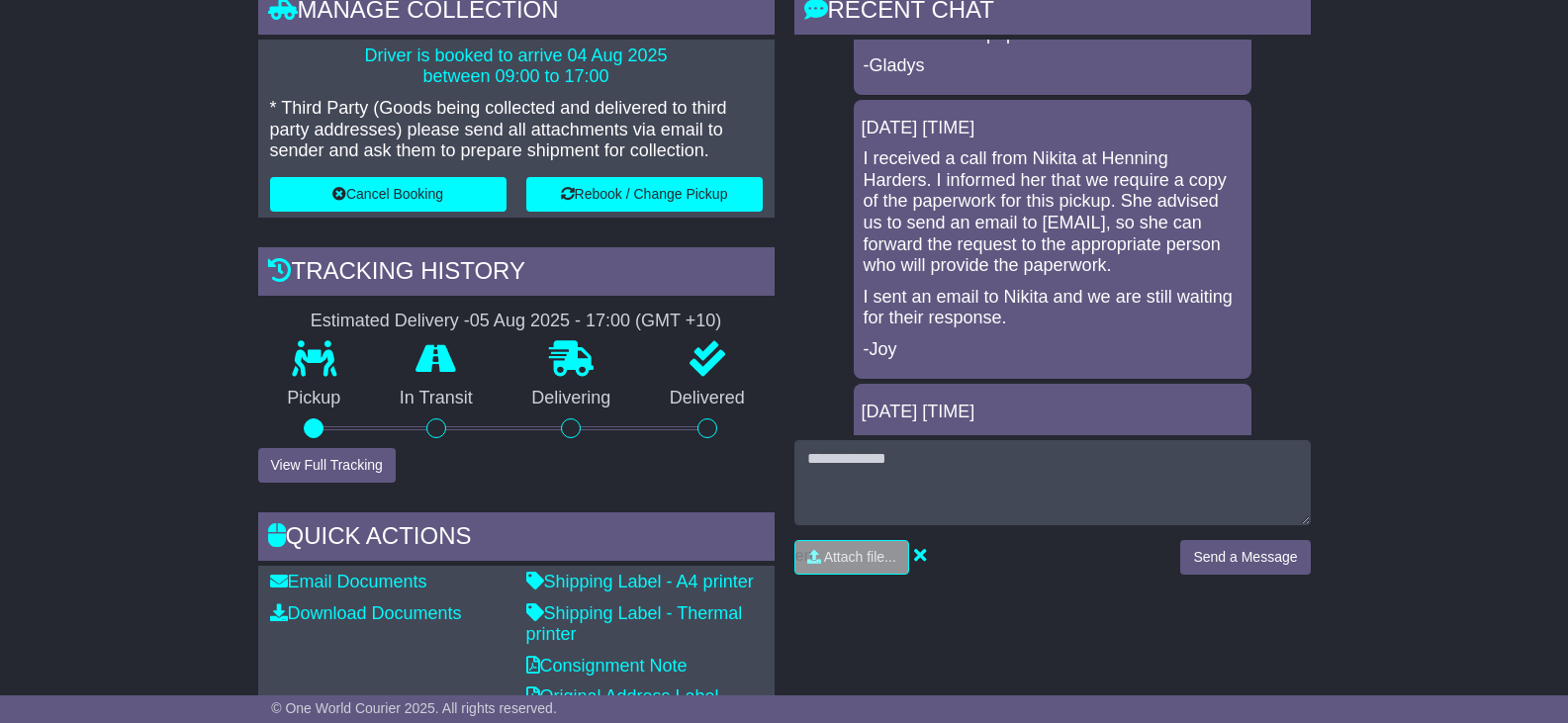 click on "I received a call from Nikita at Henning Harders. I informed her that we require a copy of the paperwork for this pickup. She advised us to send an email to [EMAIL], so she can forward the request to the appropriate person who will provide the paperwork." at bounding box center [1053, 213] 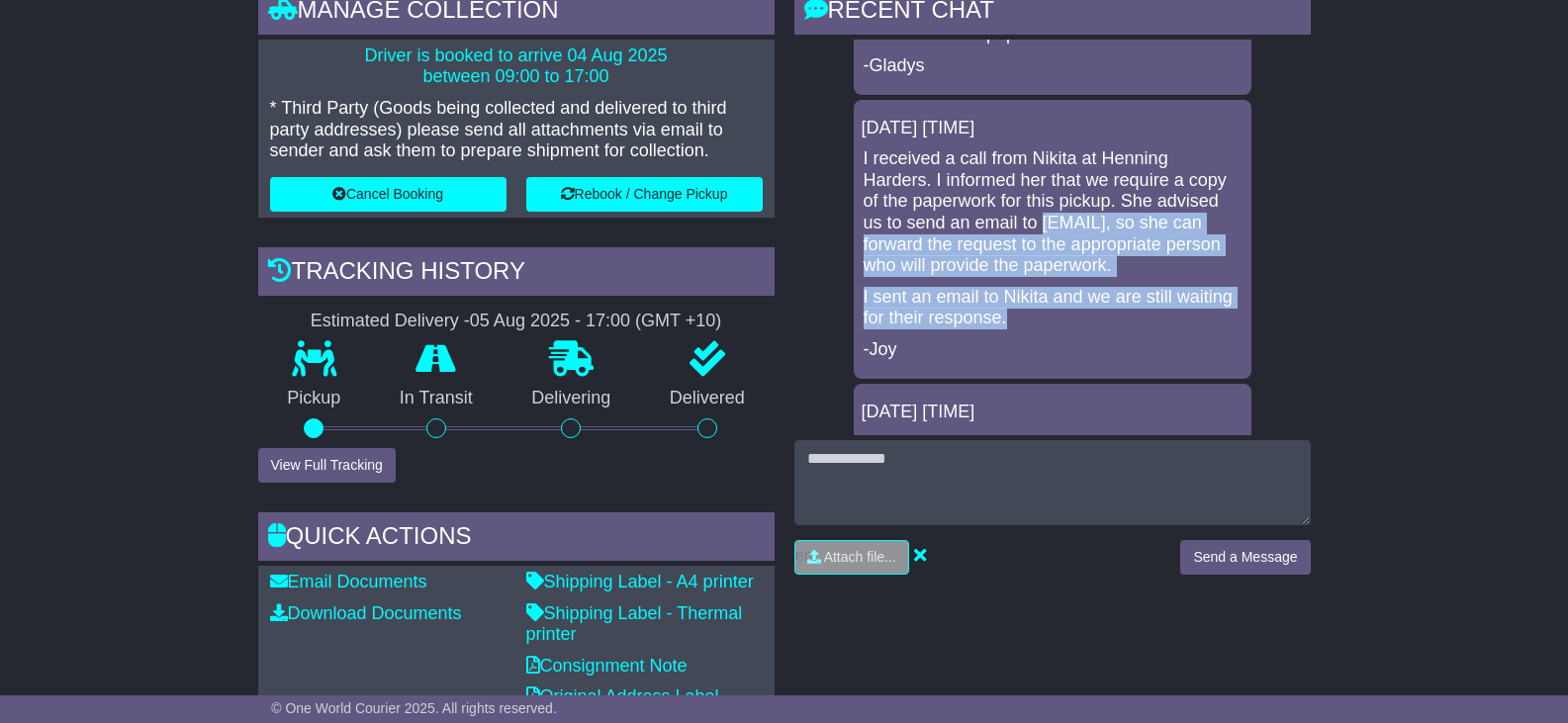 drag, startPoint x: 868, startPoint y: 250, endPoint x: 1089, endPoint y: 338, distance: 237.87602 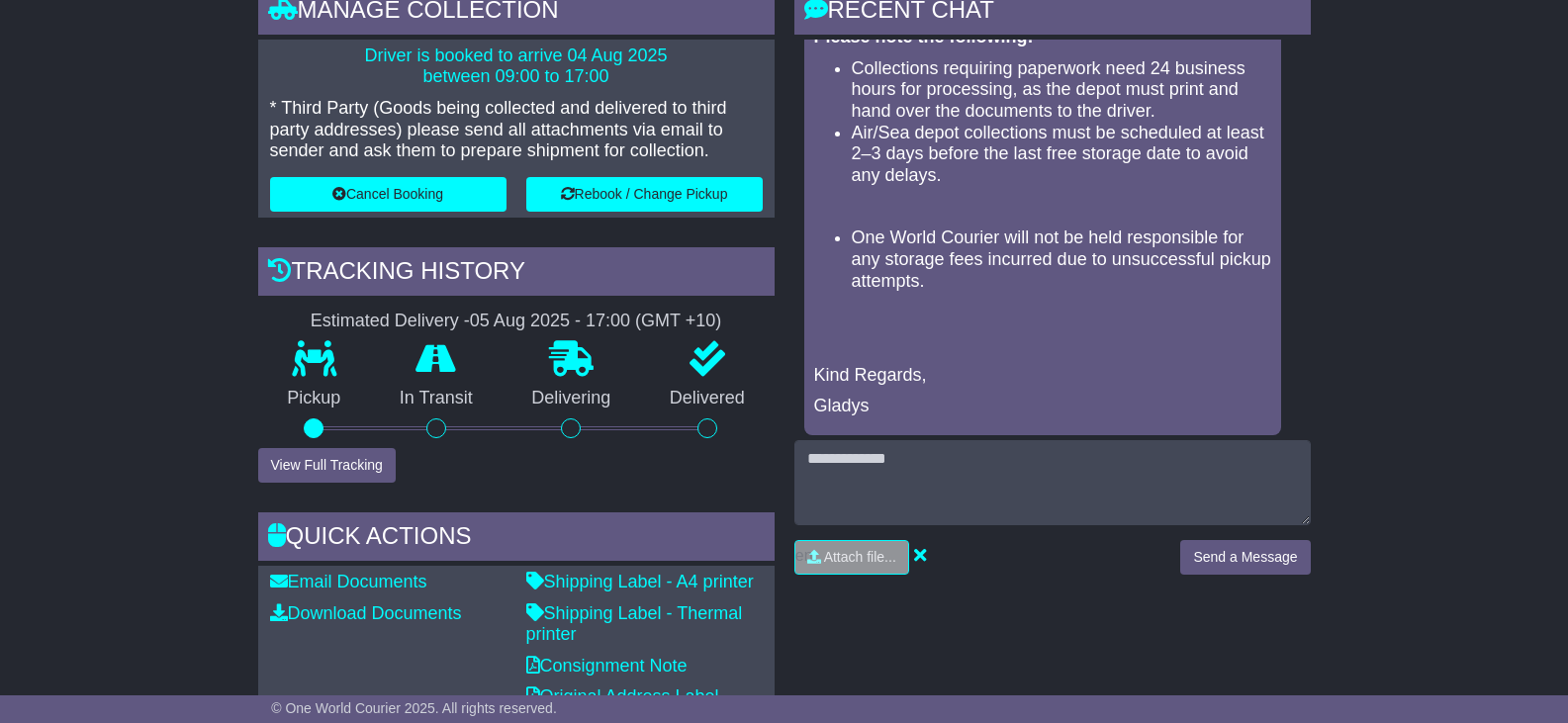 scroll, scrollTop: 1133, scrollLeft: 0, axis: vertical 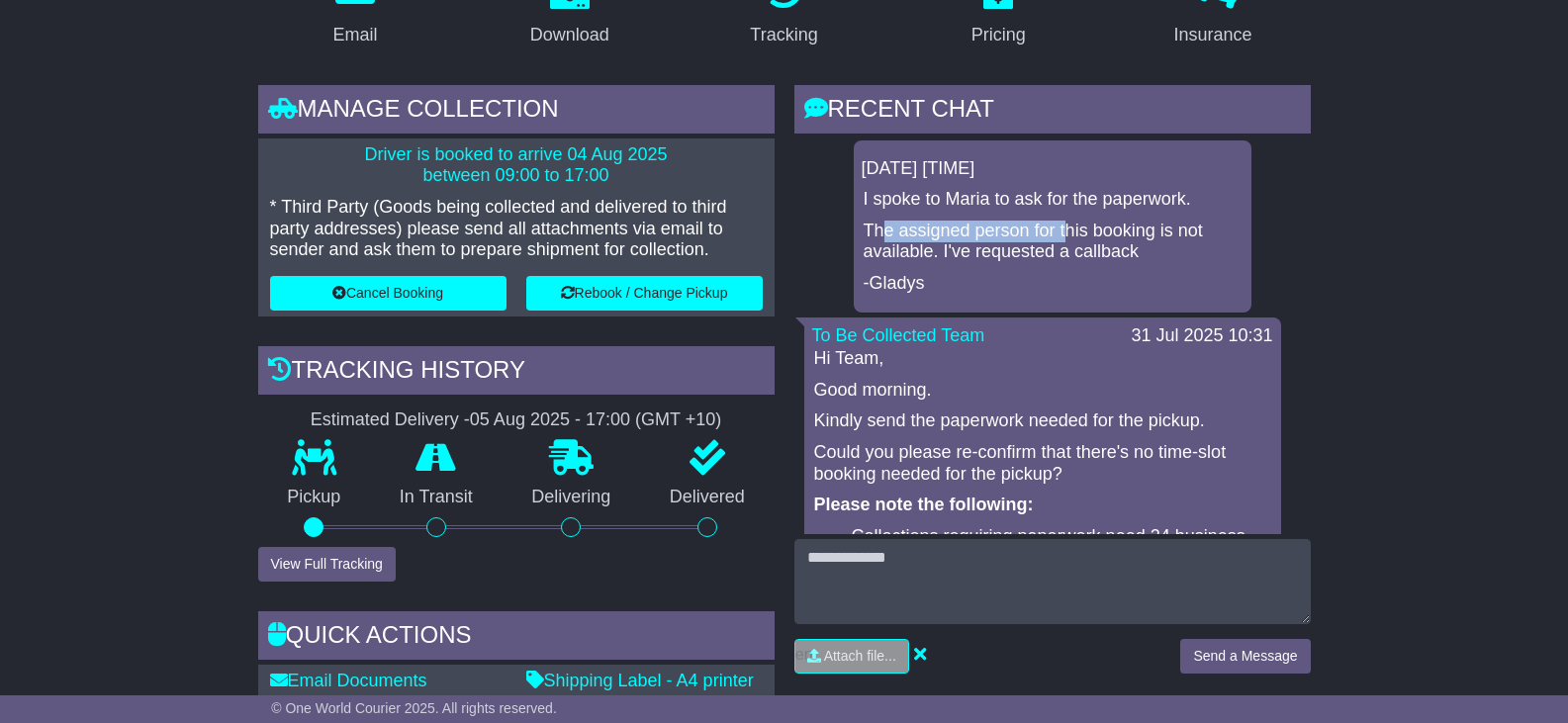 drag, startPoint x: 883, startPoint y: 246, endPoint x: 1067, endPoint y: 251, distance: 184.0679 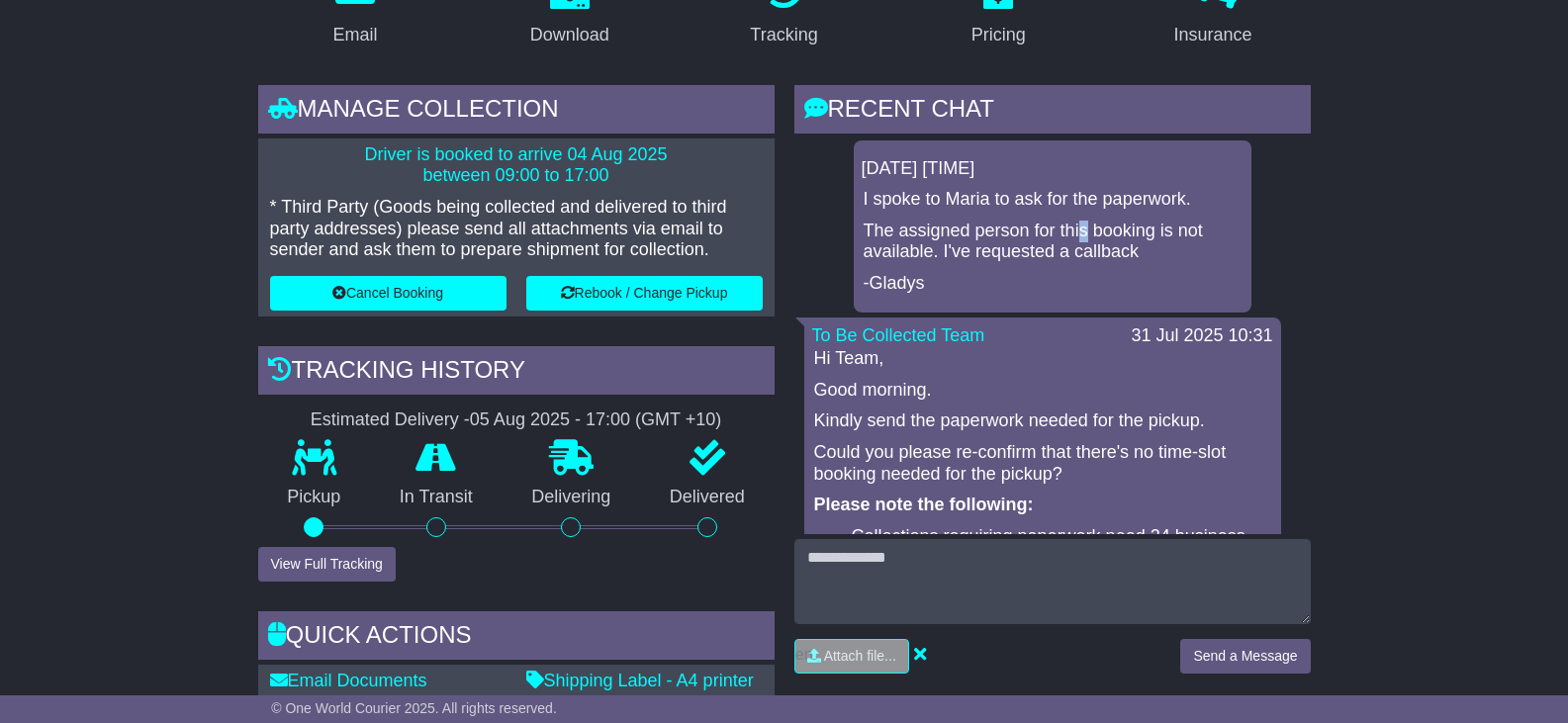 click on "The assigned person for this booking is not available. I've requested a callback" at bounding box center (1053, 241) 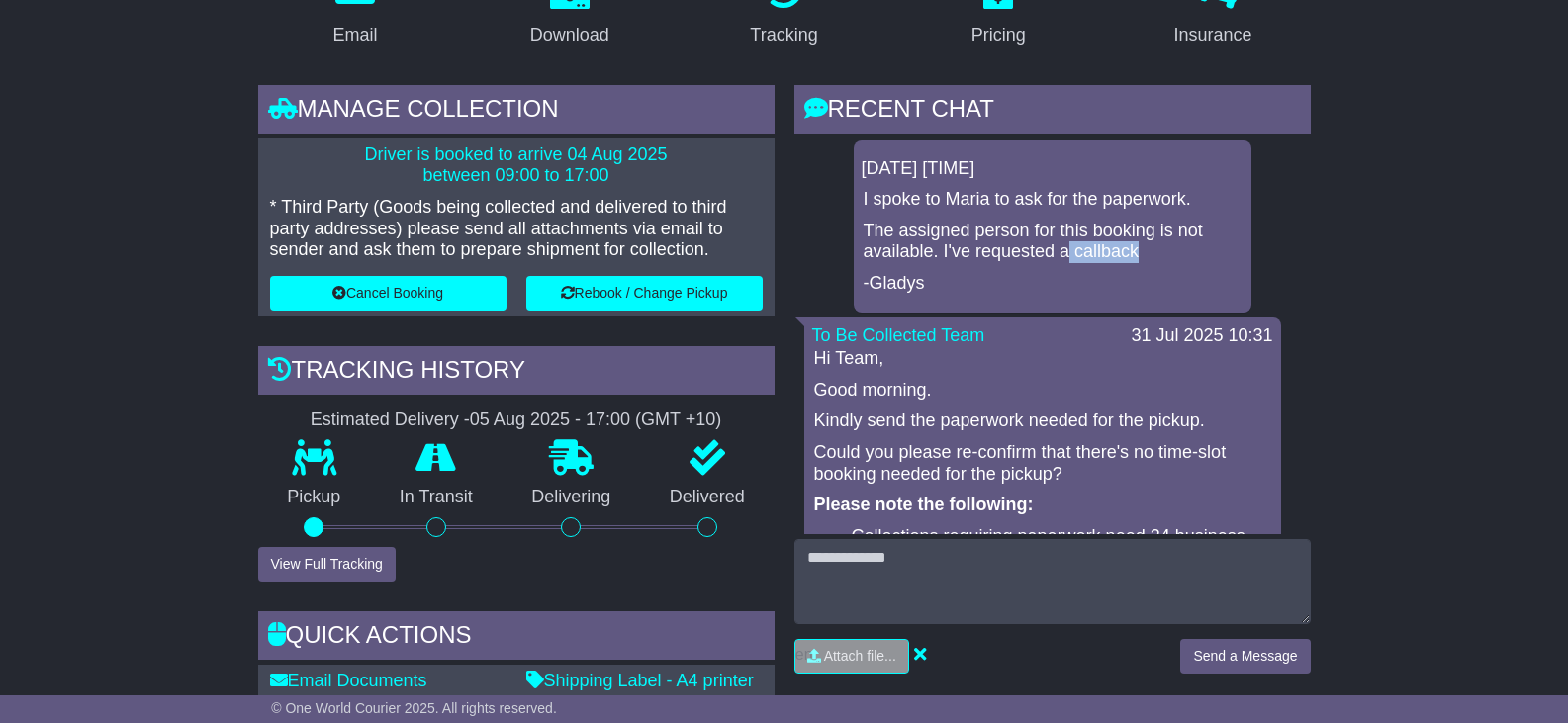 drag, startPoint x: 1140, startPoint y: 264, endPoint x: 1060, endPoint y: 273, distance: 80.50466 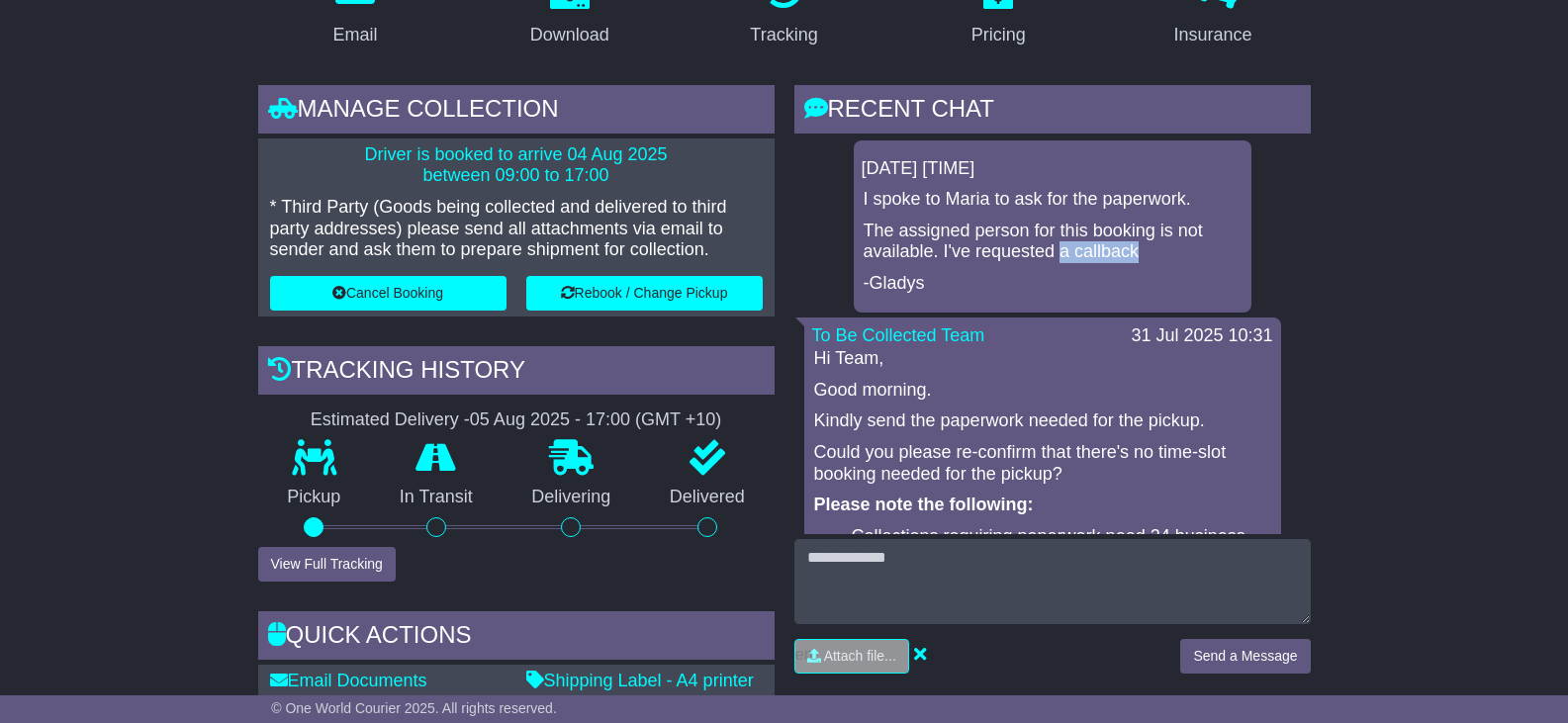 click on "The assigned person for this booking is not available. I've requested a callback" at bounding box center (1053, 241) 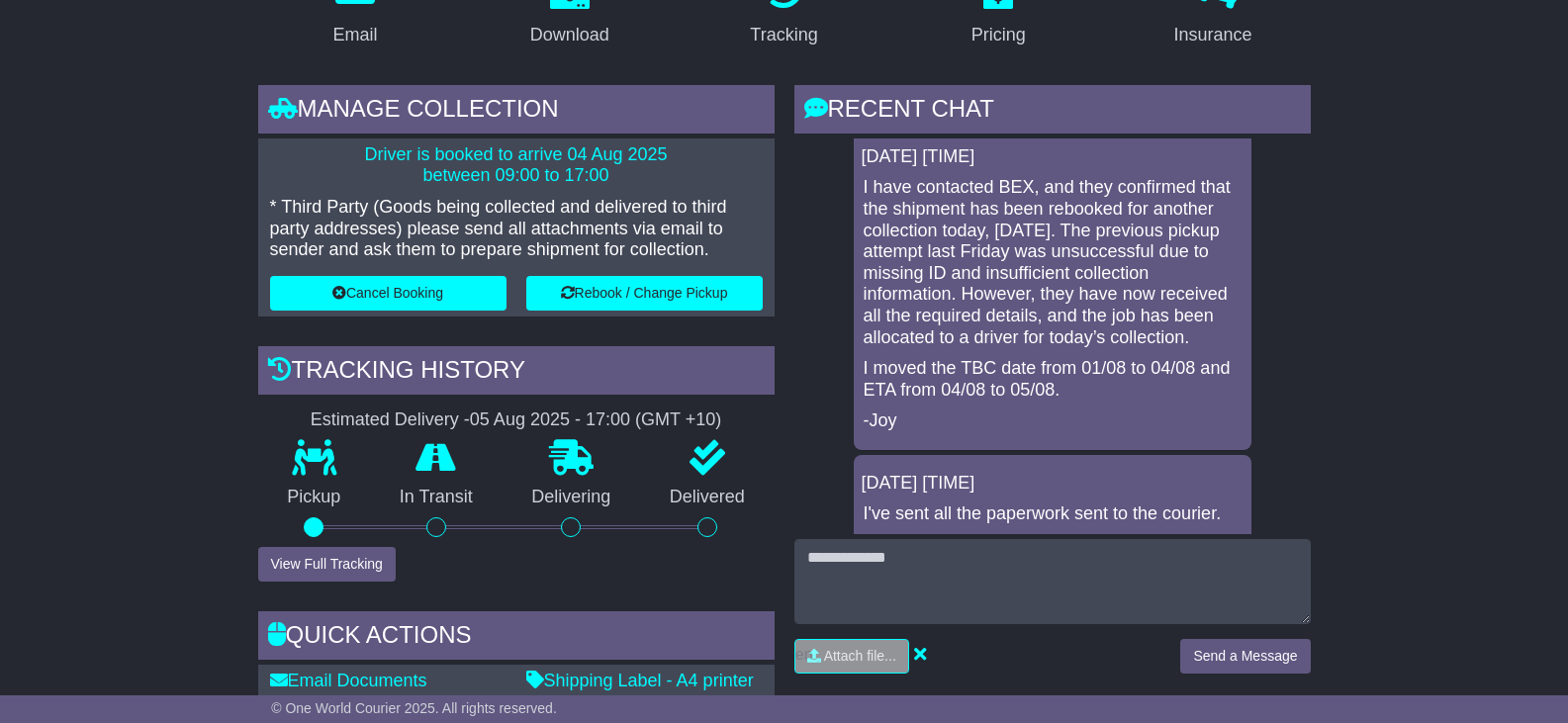 scroll, scrollTop: 0, scrollLeft: 0, axis: both 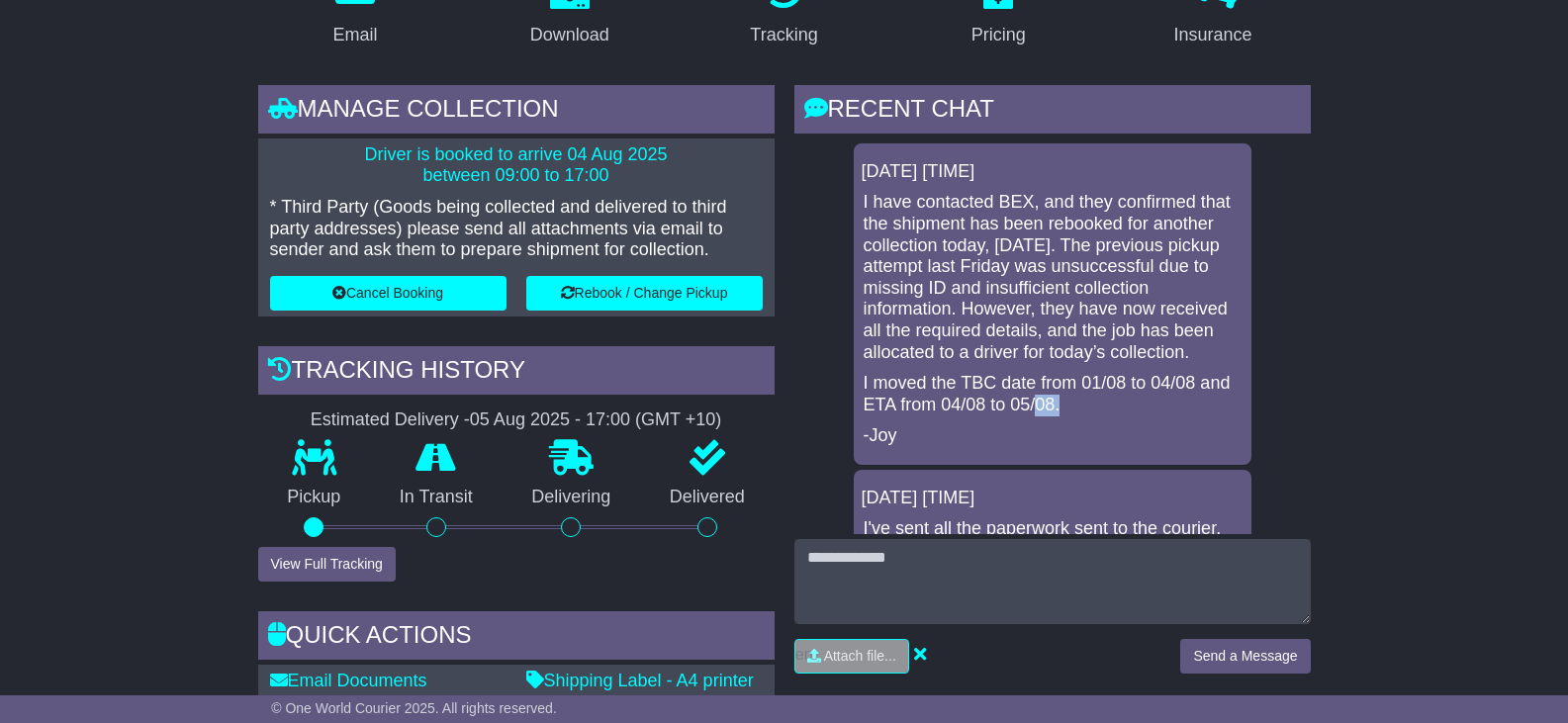 drag, startPoint x: 1059, startPoint y: 407, endPoint x: 1028, endPoint y: 400, distance: 31.780497 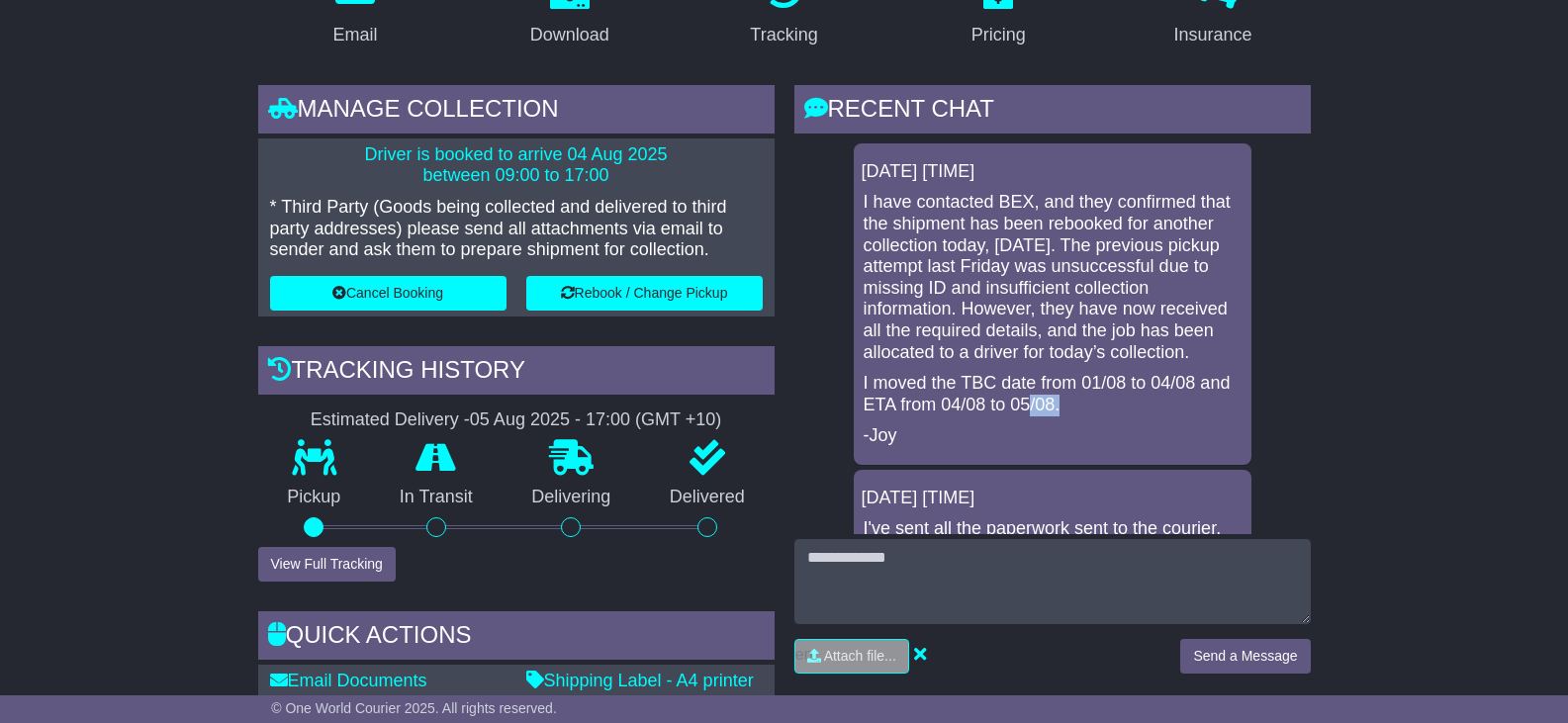 click on "I moved the TBC date from [DATE] to [DATE] and ETA from [DATE] to [DATE]." at bounding box center (1053, 394) 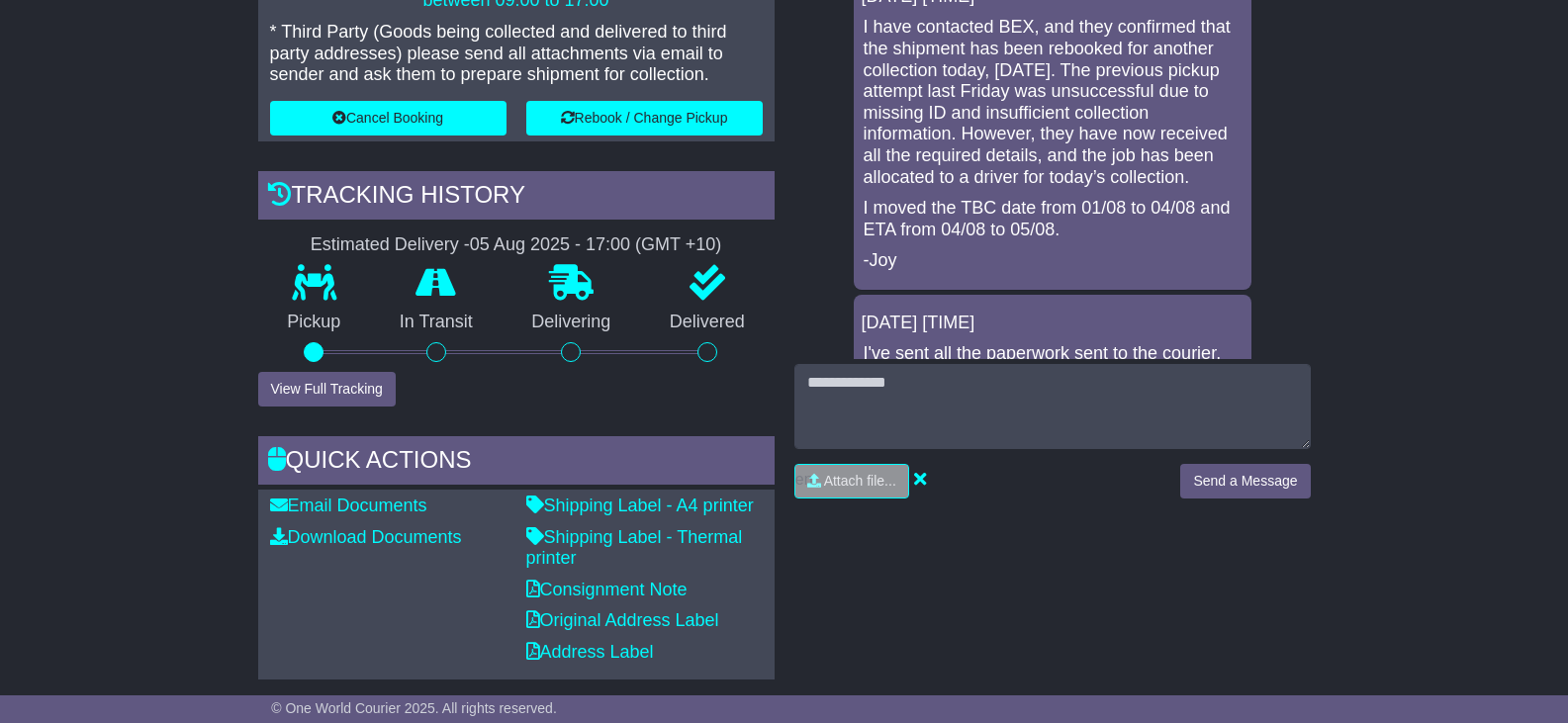 scroll, scrollTop: 593, scrollLeft: 0, axis: vertical 